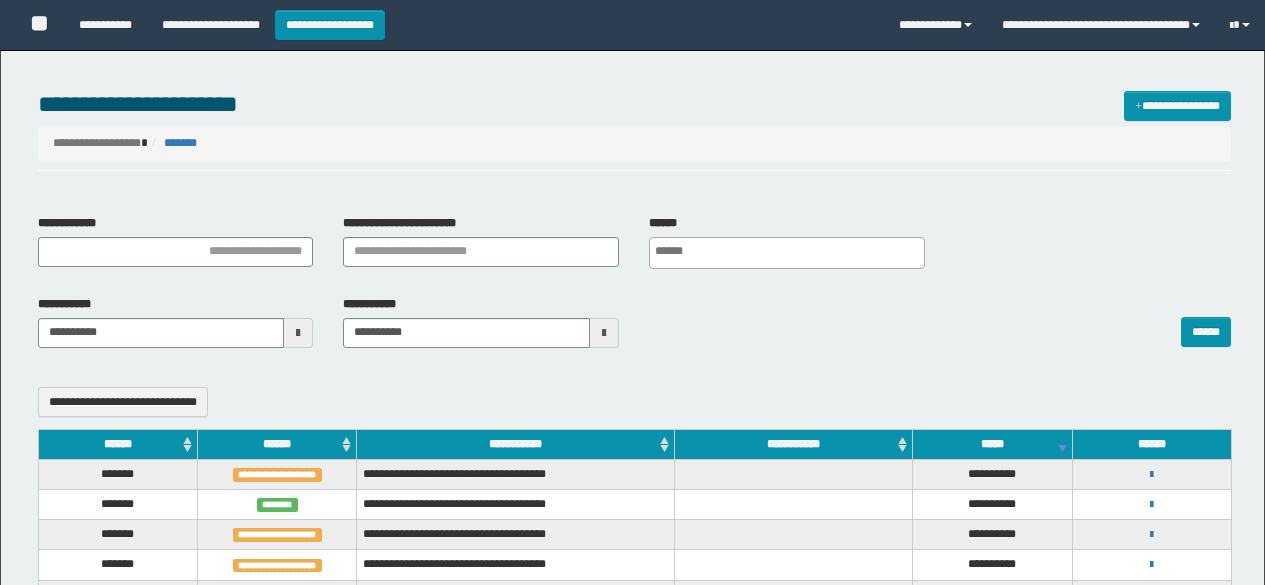 select 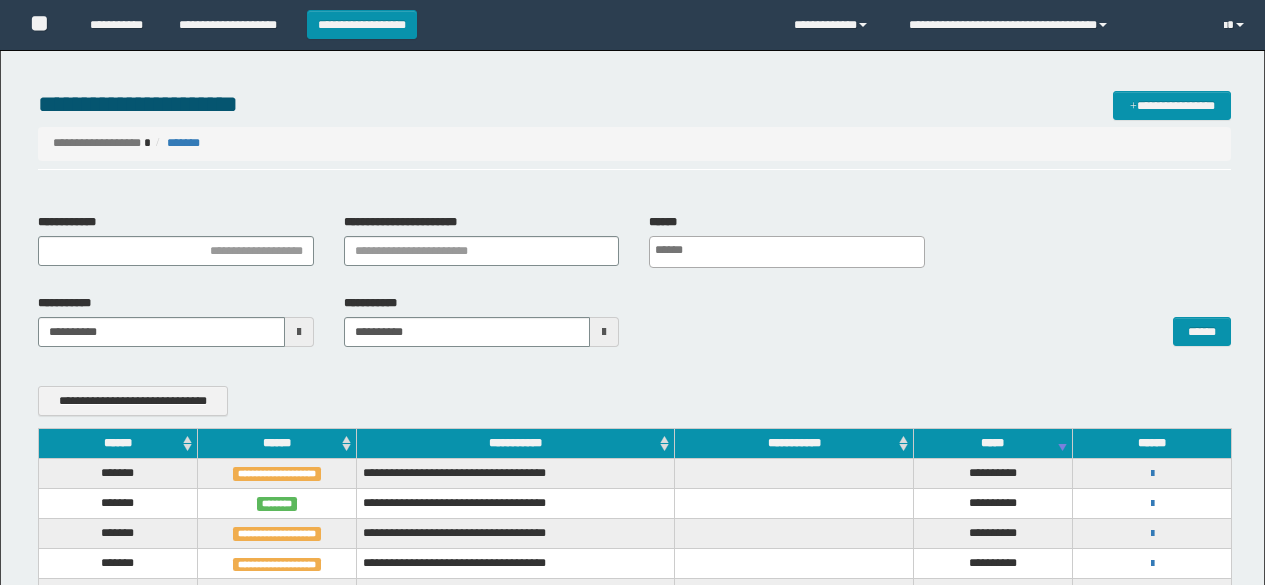 scroll, scrollTop: 0, scrollLeft: 0, axis: both 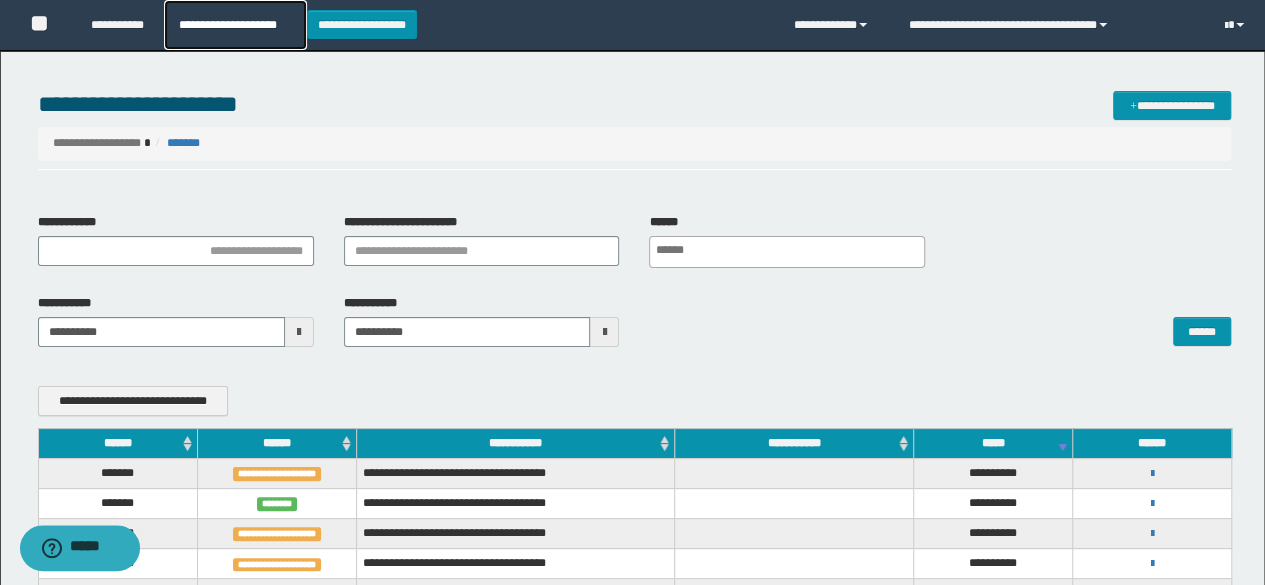 click on "**********" at bounding box center (235, 25) 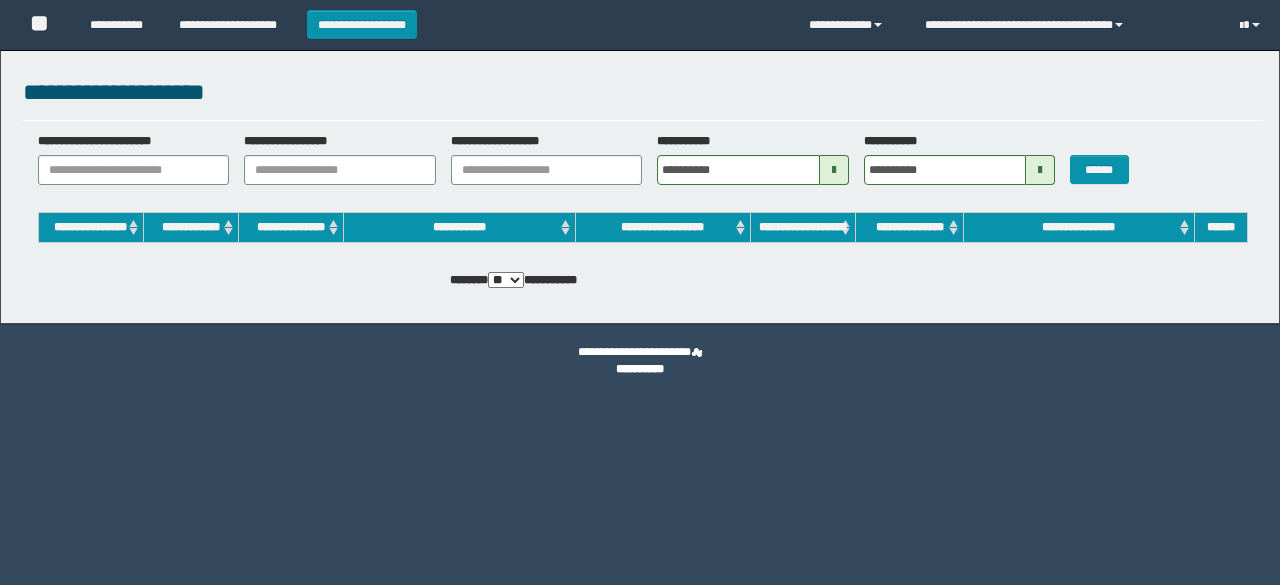 scroll, scrollTop: 0, scrollLeft: 0, axis: both 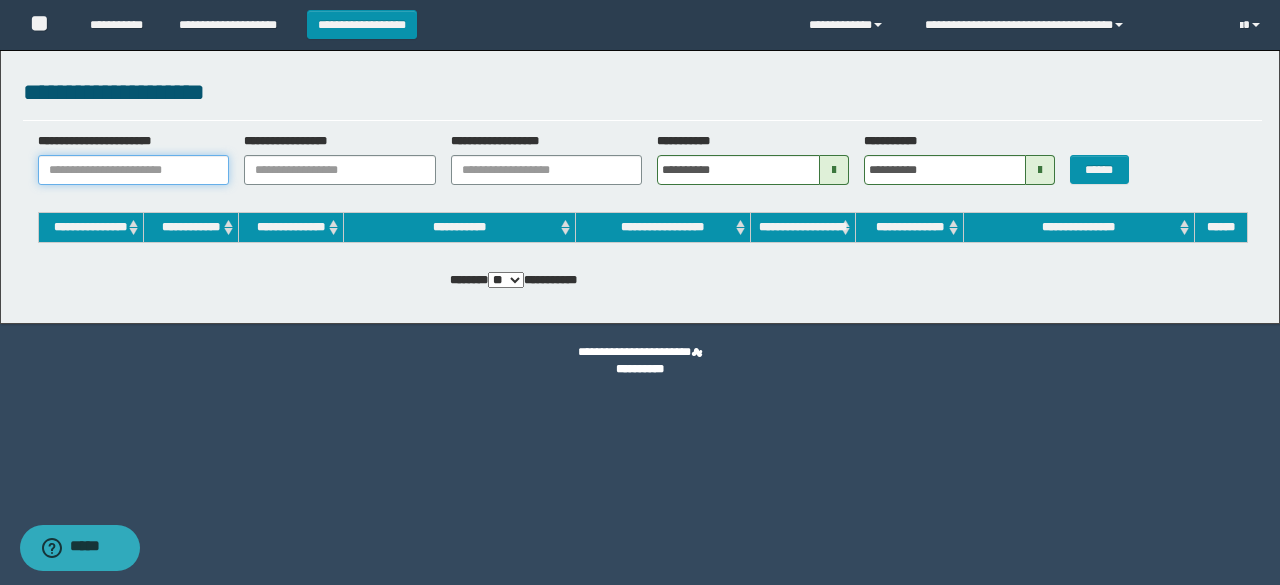 click on "**********" at bounding box center [134, 170] 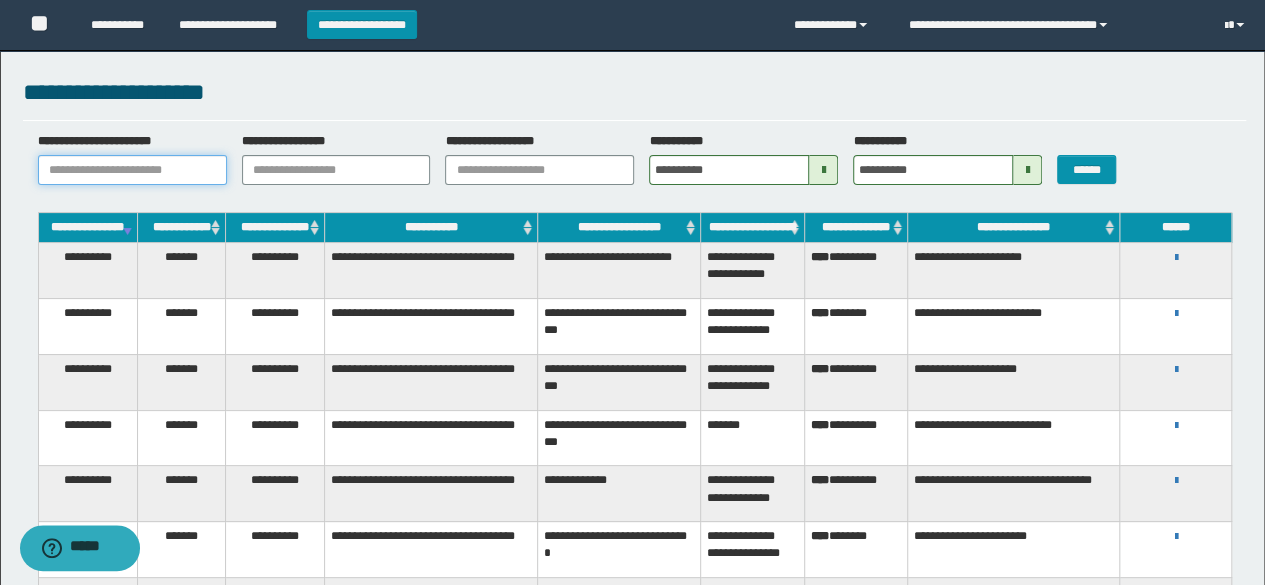 paste on "********" 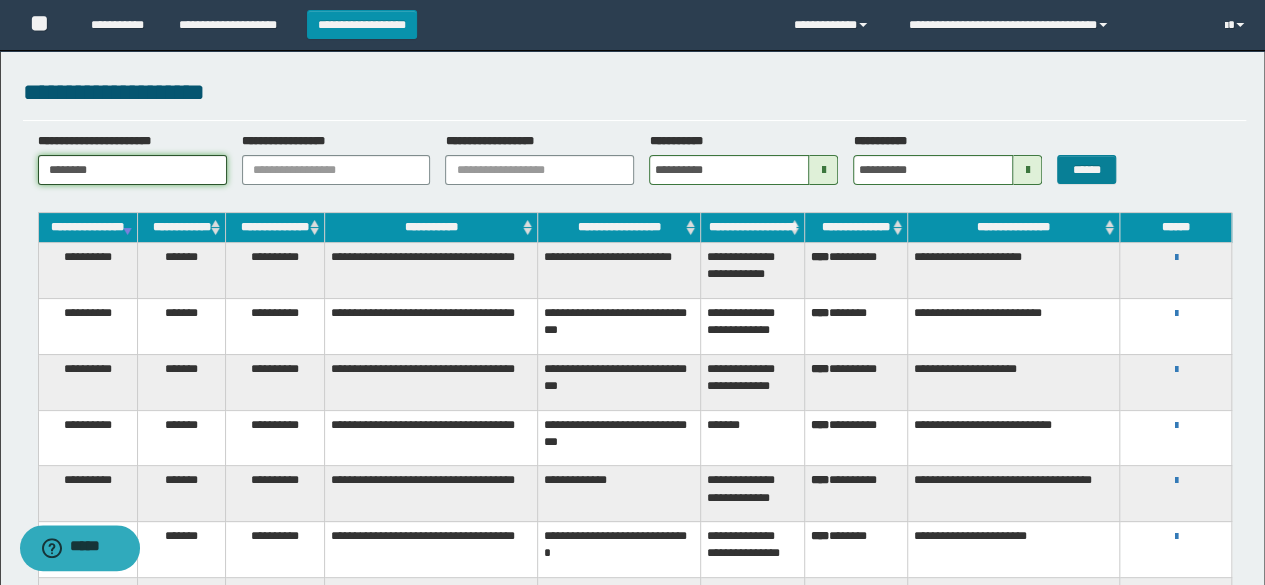 type on "********" 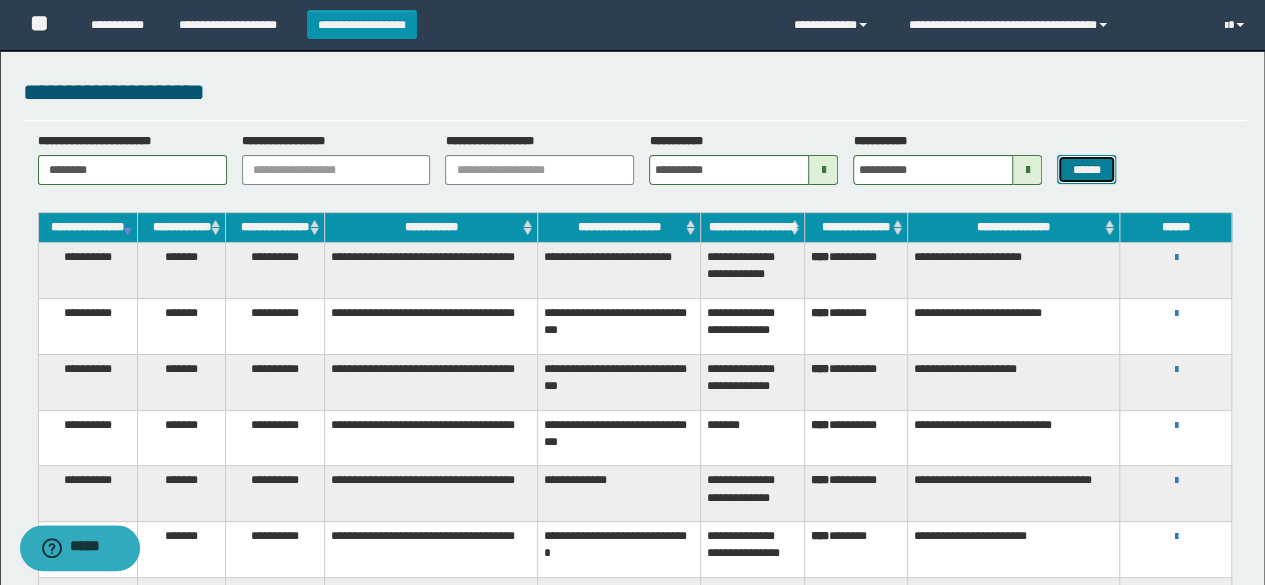 click on "******" at bounding box center [1086, 169] 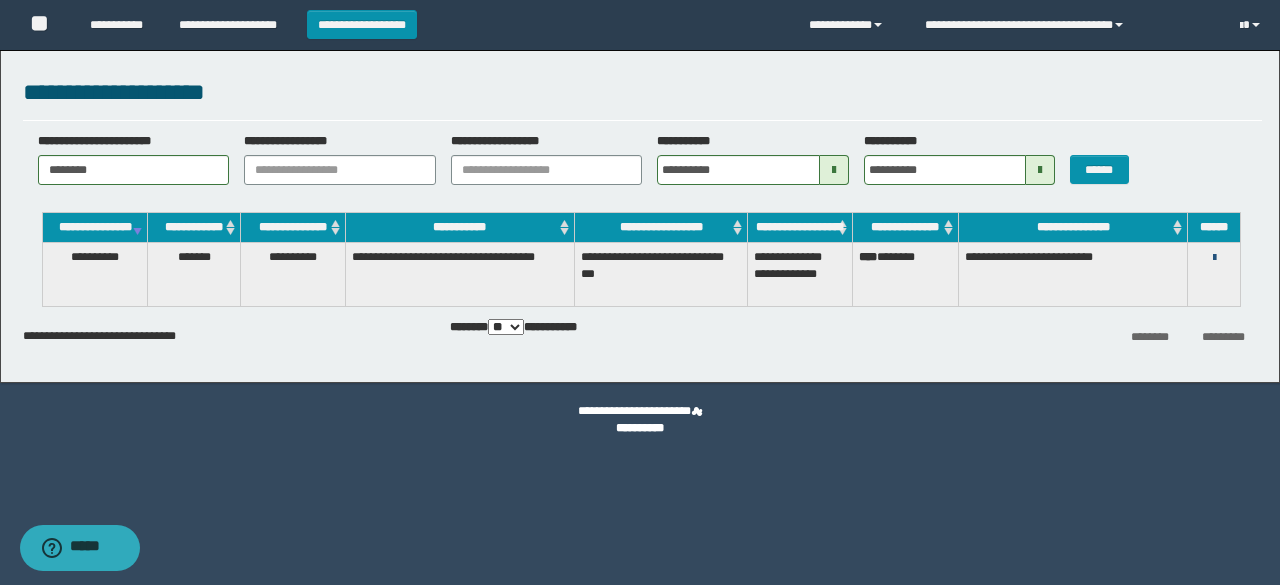 click at bounding box center [1214, 258] 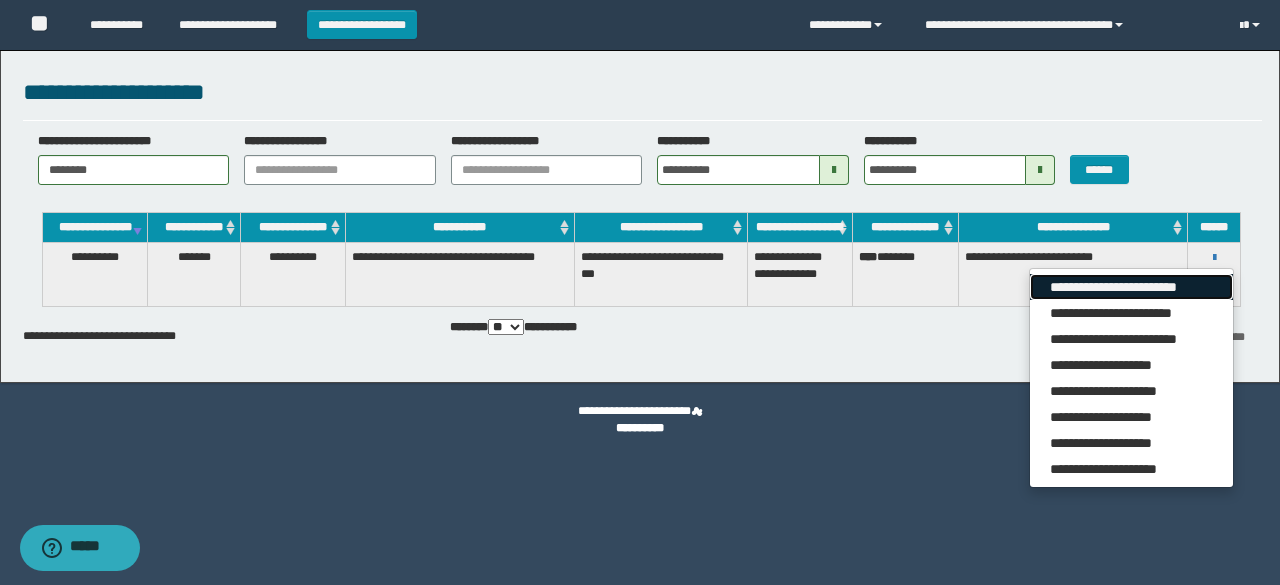 click on "**********" at bounding box center [1131, 287] 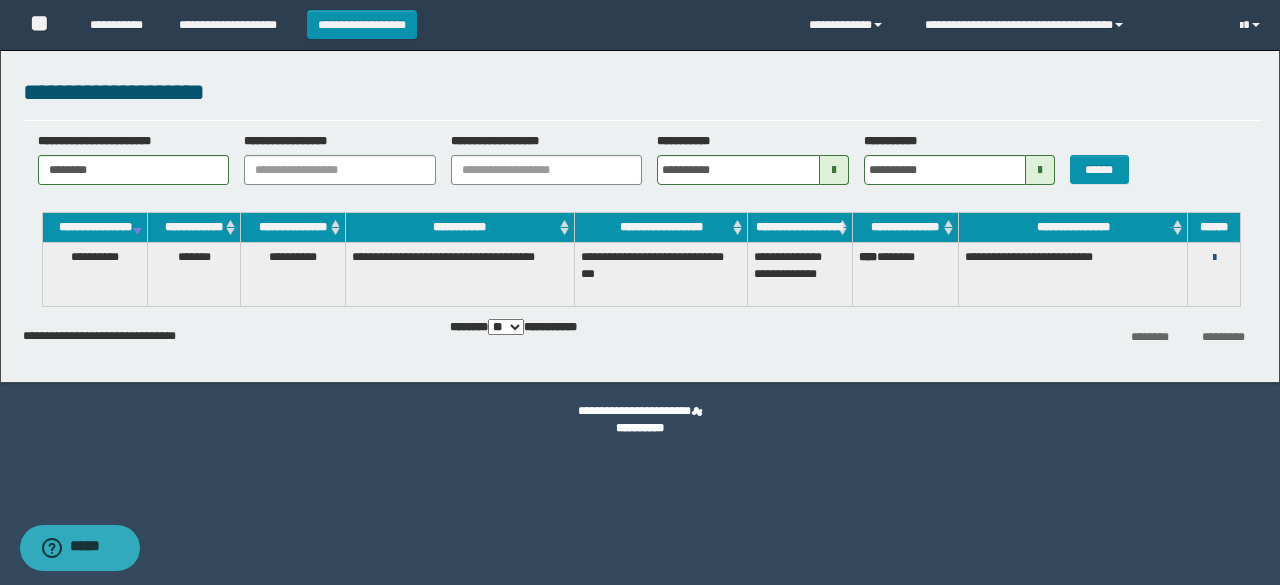 click at bounding box center (1214, 258) 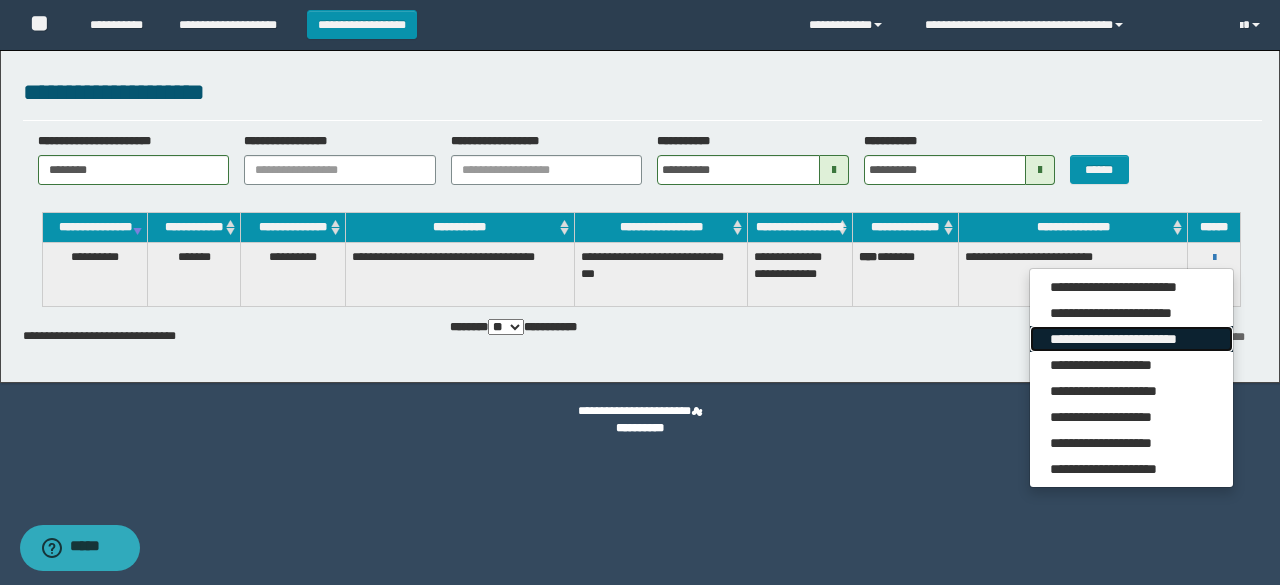click on "**********" at bounding box center [1131, 339] 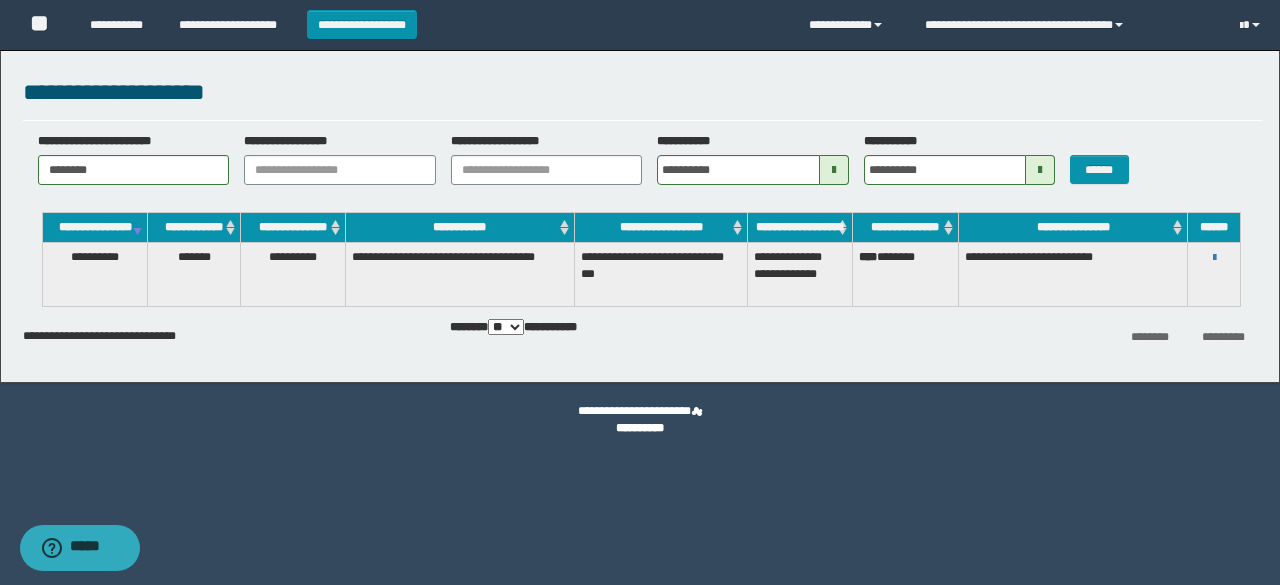 click on "**********" at bounding box center [640, 292] 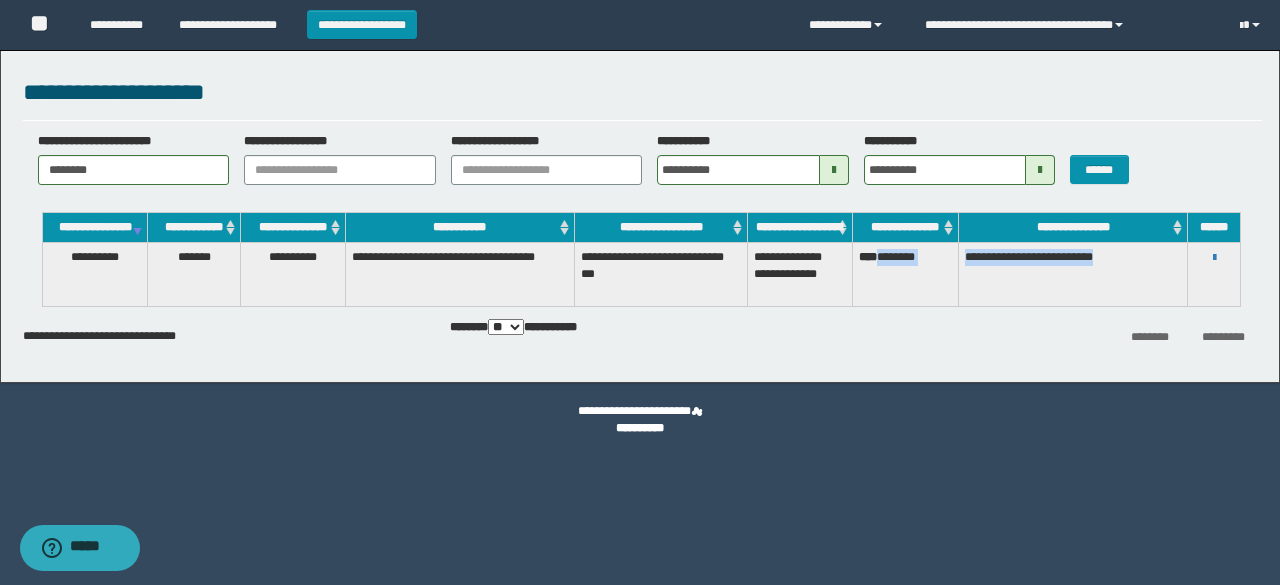 drag, startPoint x: 890, startPoint y: 272, endPoint x: 1159, endPoint y: 281, distance: 269.1505 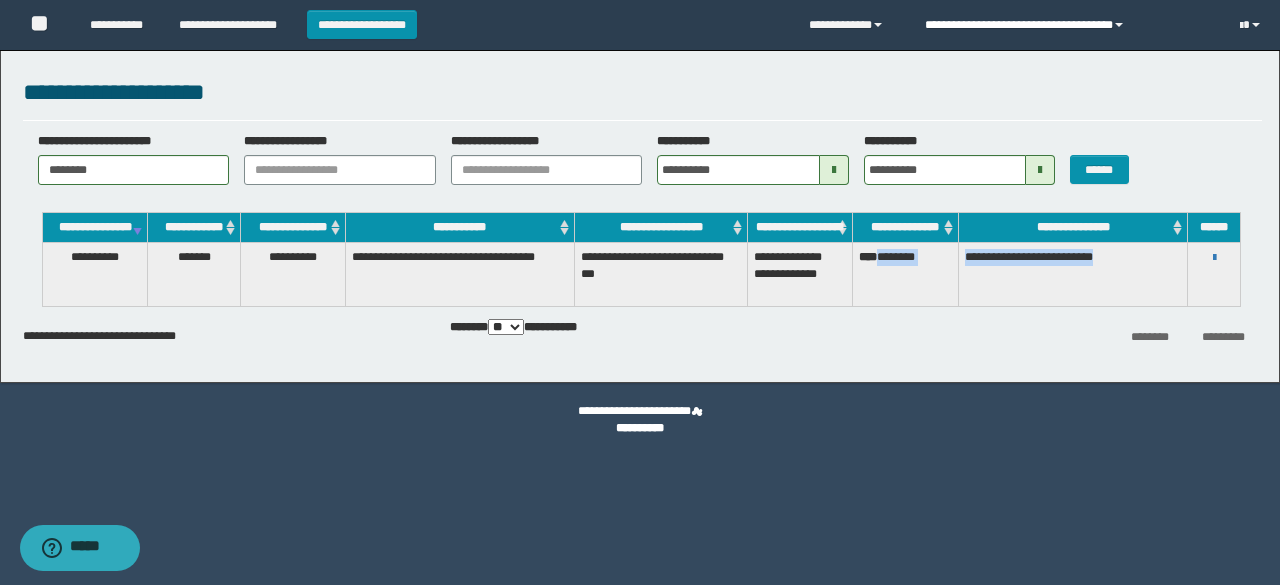 click on "**********" at bounding box center (1067, 25) 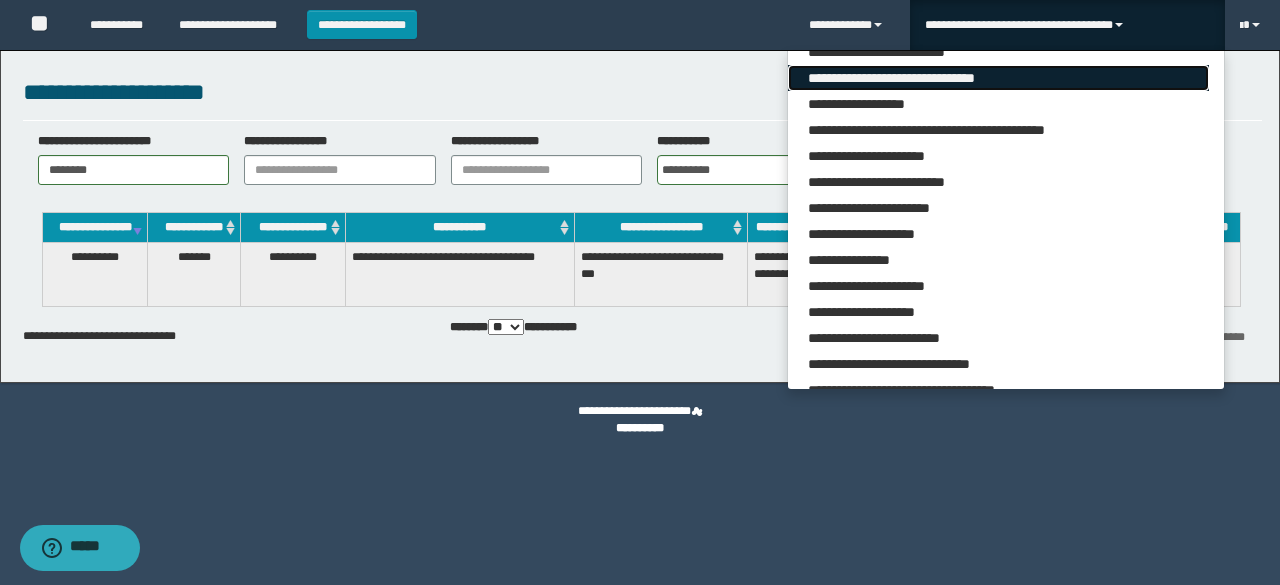 scroll, scrollTop: 113, scrollLeft: 0, axis: vertical 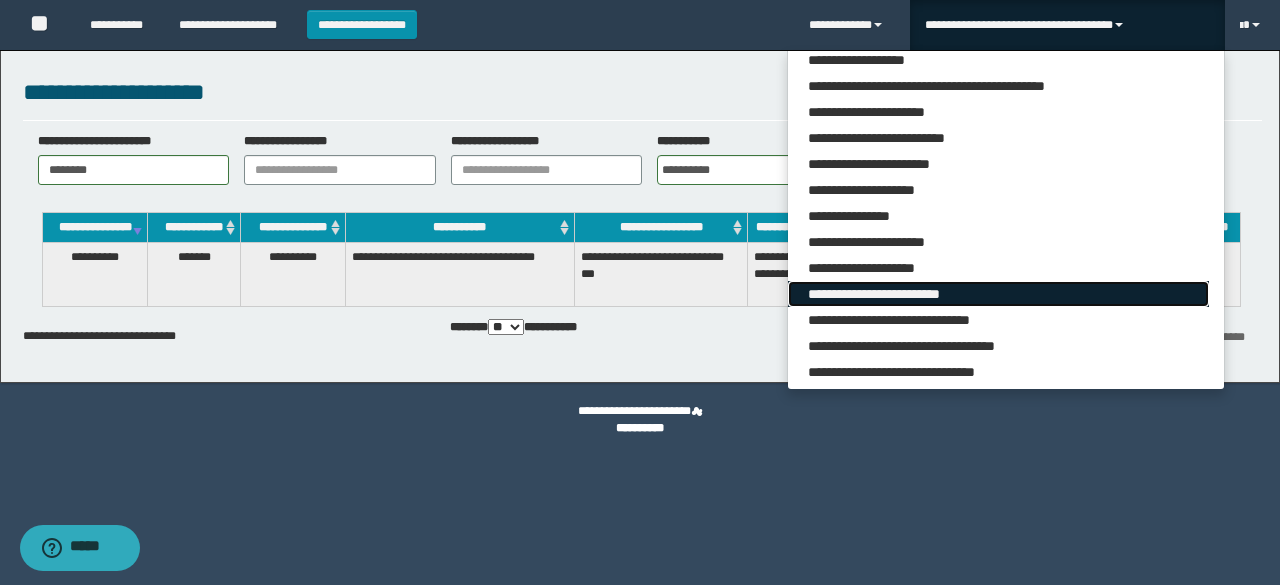 click on "**********" at bounding box center [998, 294] 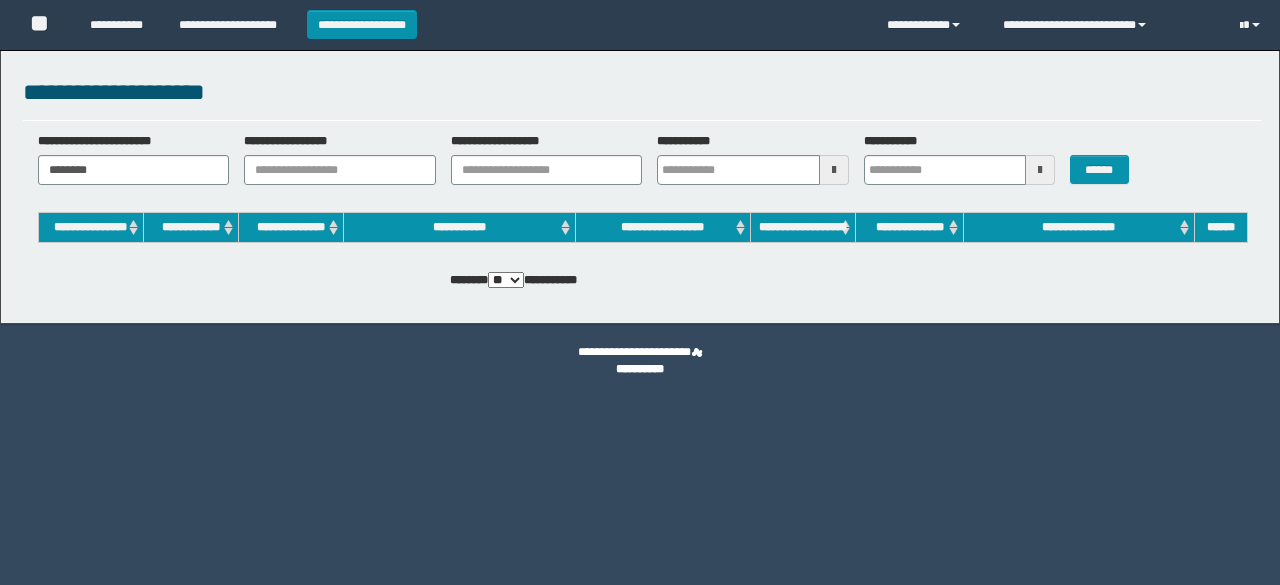 scroll, scrollTop: 0, scrollLeft: 0, axis: both 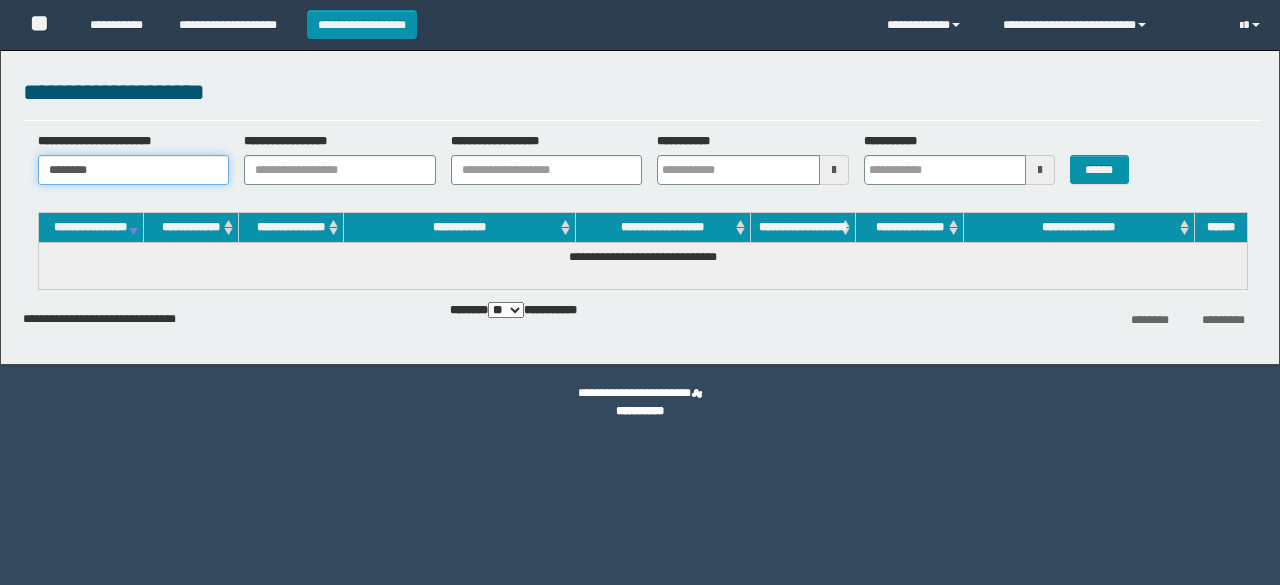 click on "********" at bounding box center (134, 170) 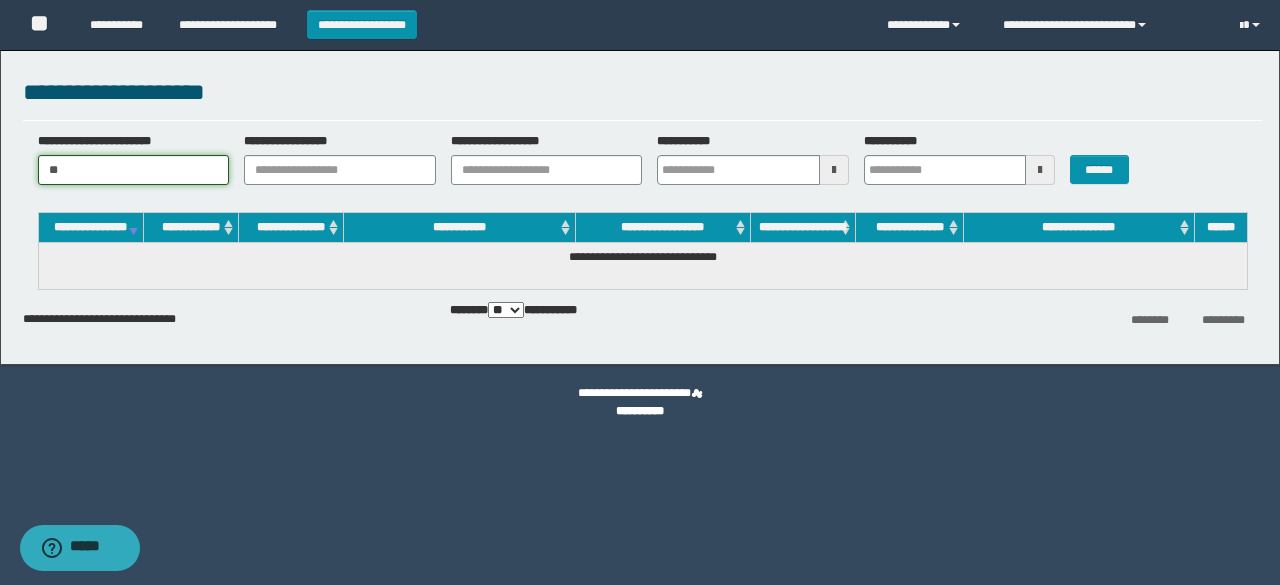 type on "*" 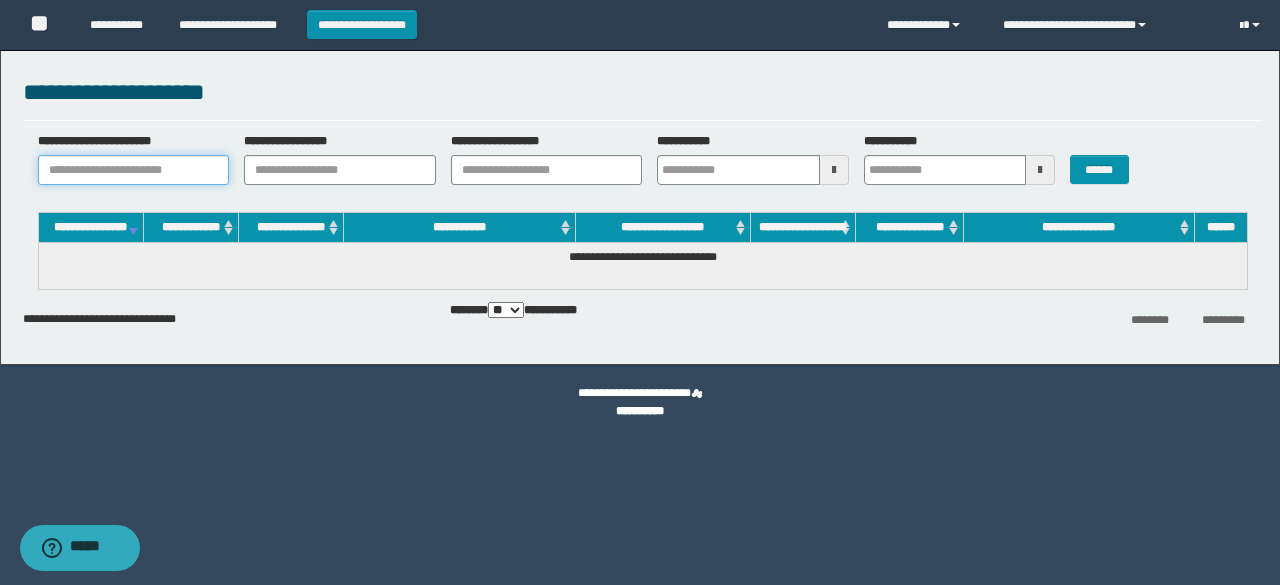 click on "**********" at bounding box center [134, 170] 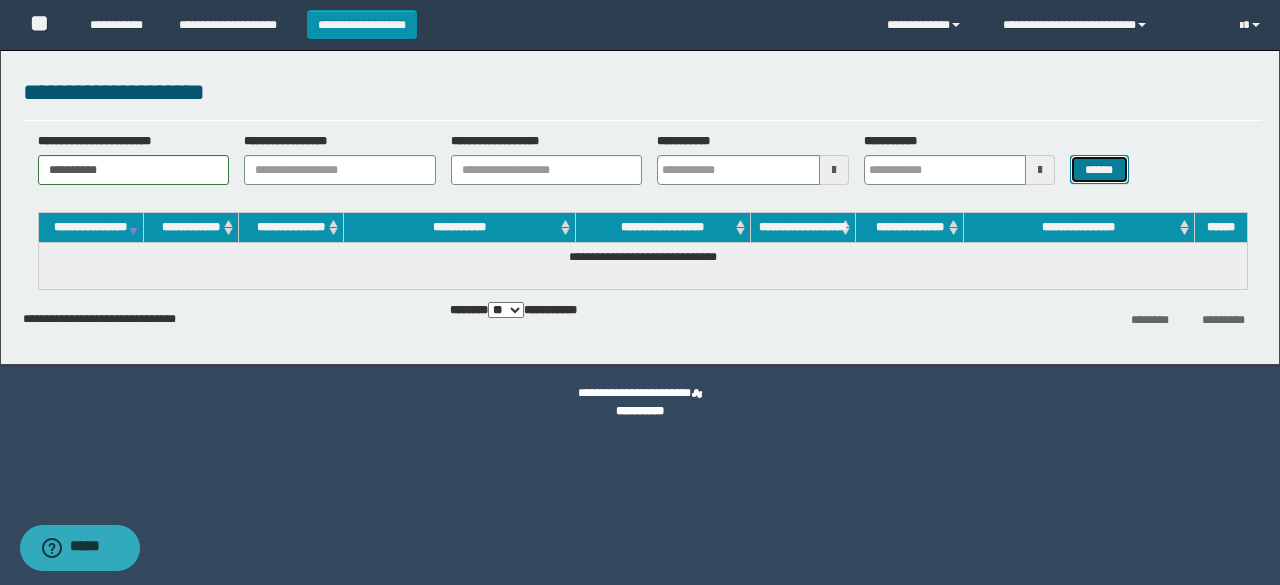 click on "******" at bounding box center [1099, 169] 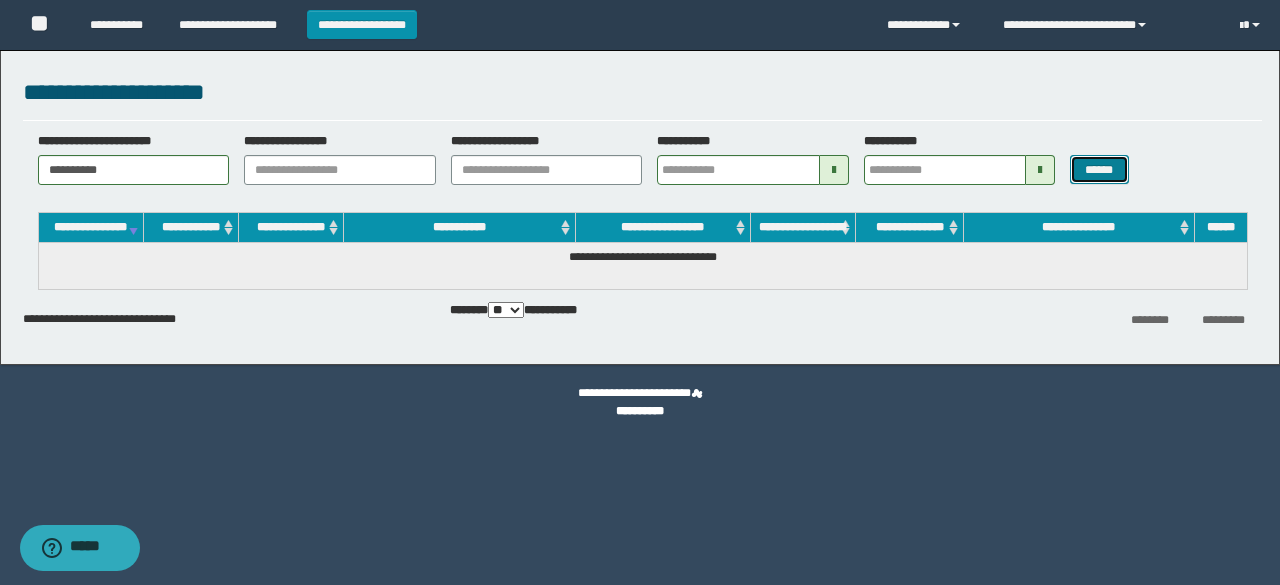 click on "******" at bounding box center [1099, 169] 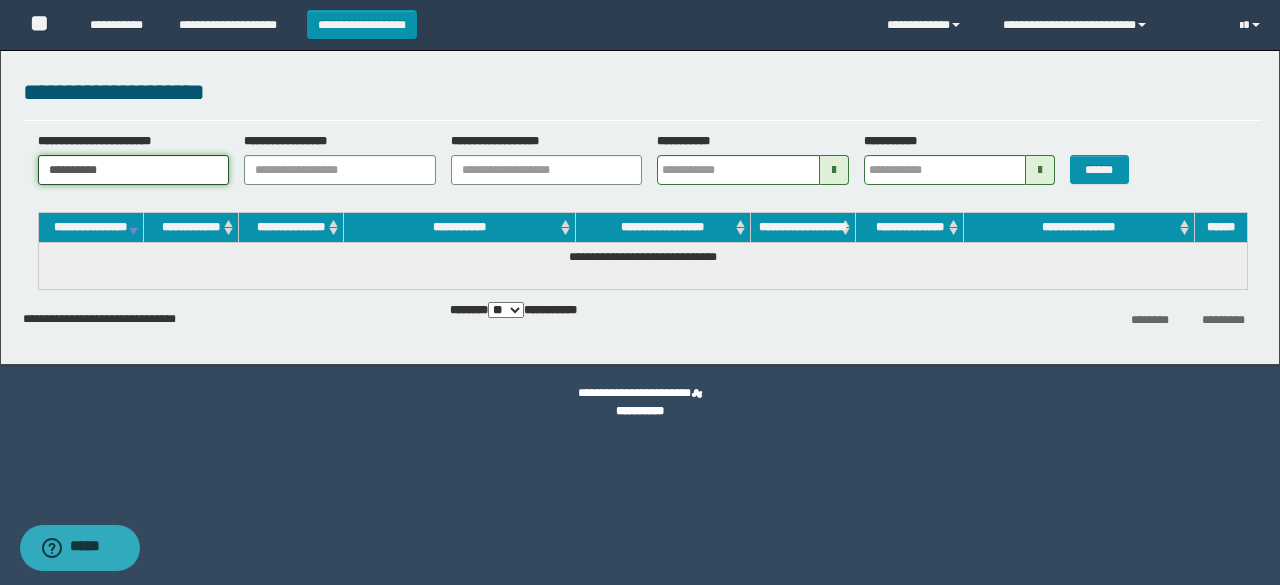 click on "**********" at bounding box center [134, 170] 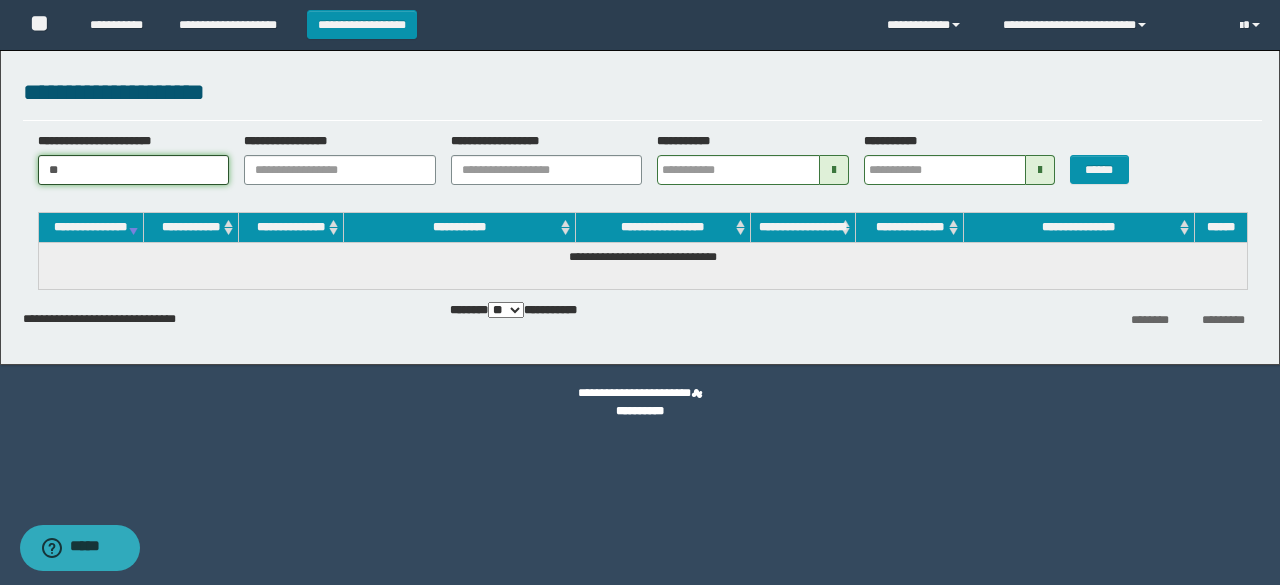 type on "*" 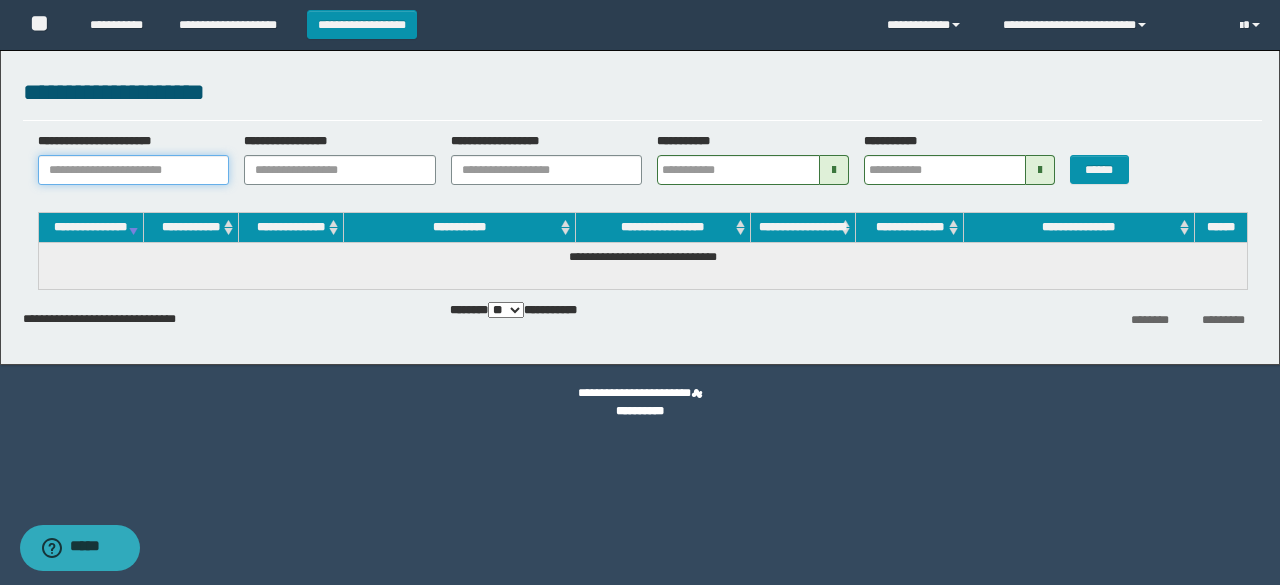 paste on "**********" 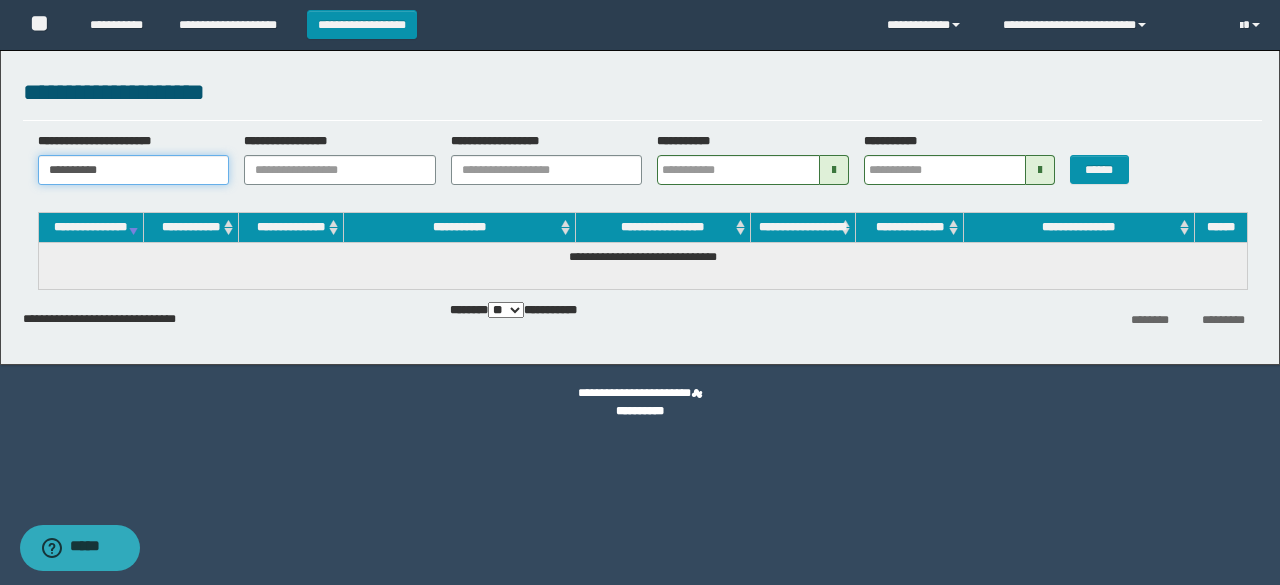 type on "**********" 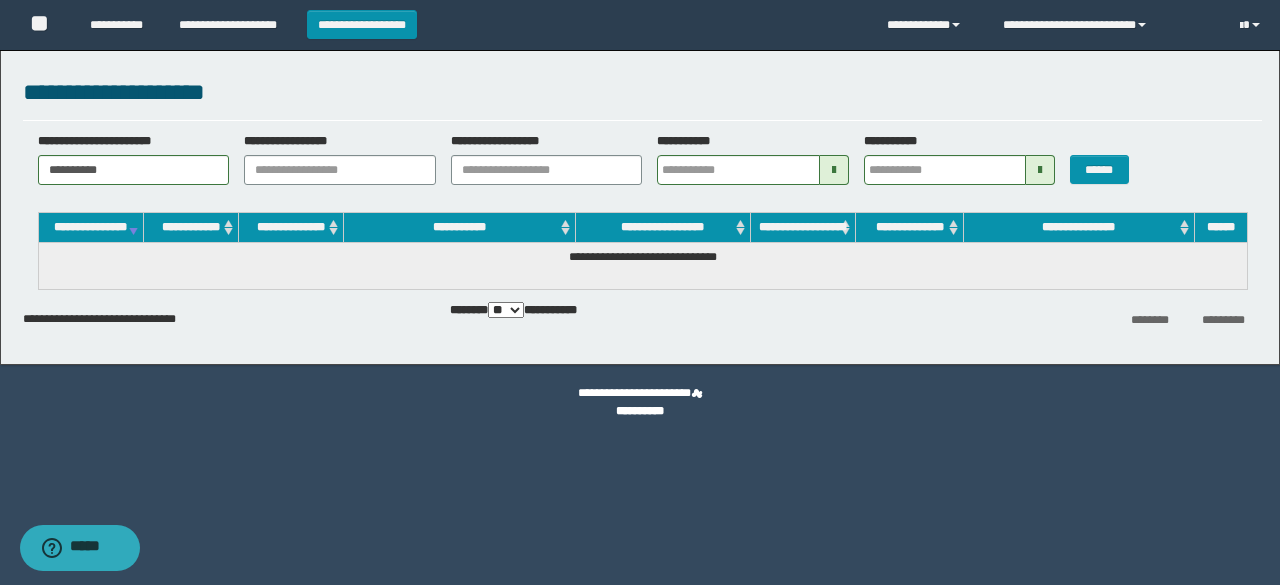 click on "**********" at bounding box center (642, 166) 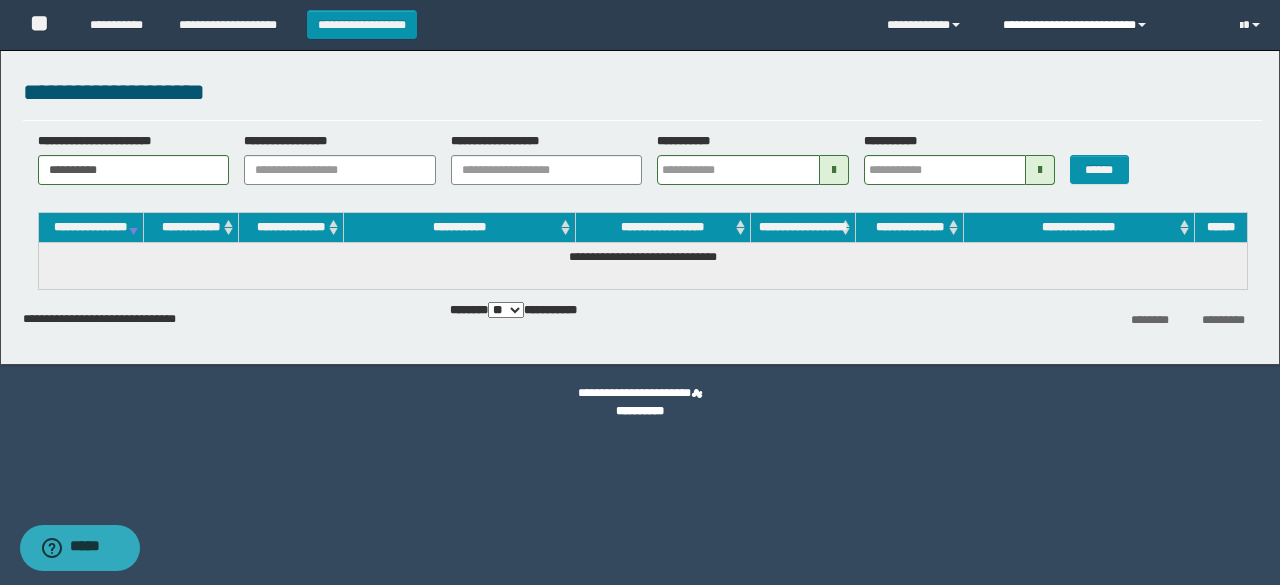 click at bounding box center [1142, 25] 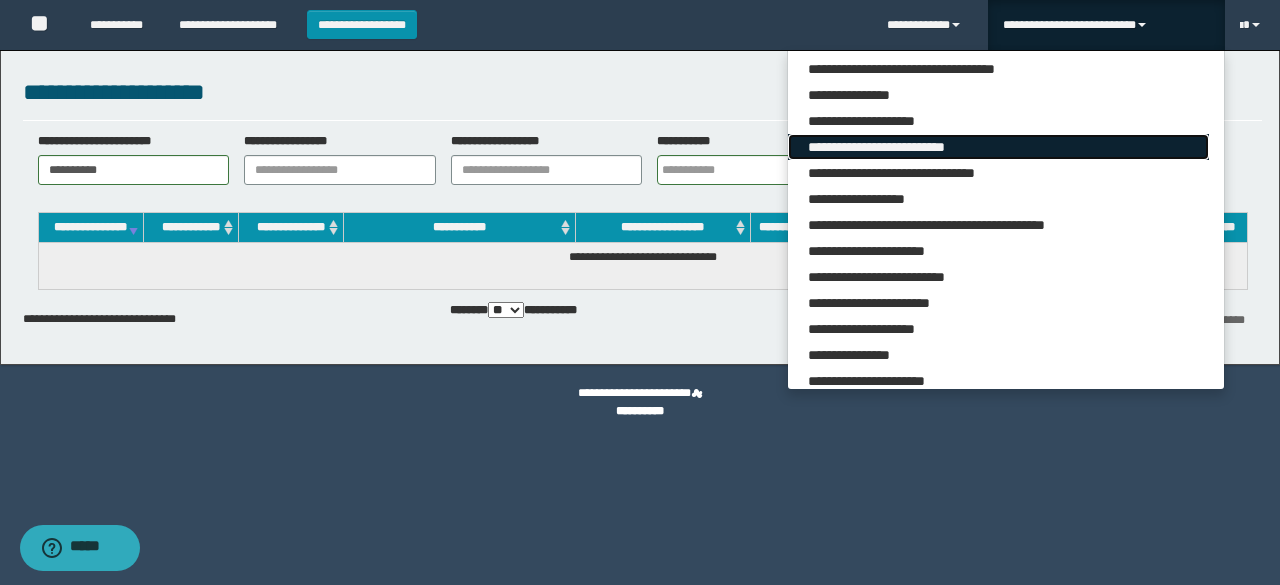 click on "**********" at bounding box center (998, 147) 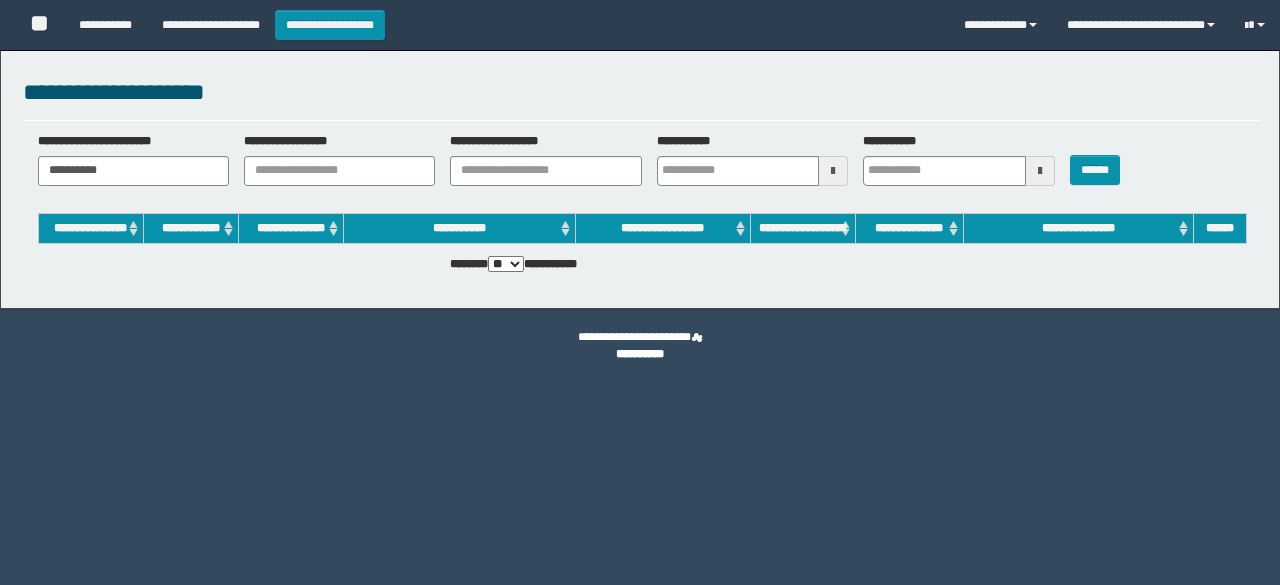 scroll, scrollTop: 0, scrollLeft: 0, axis: both 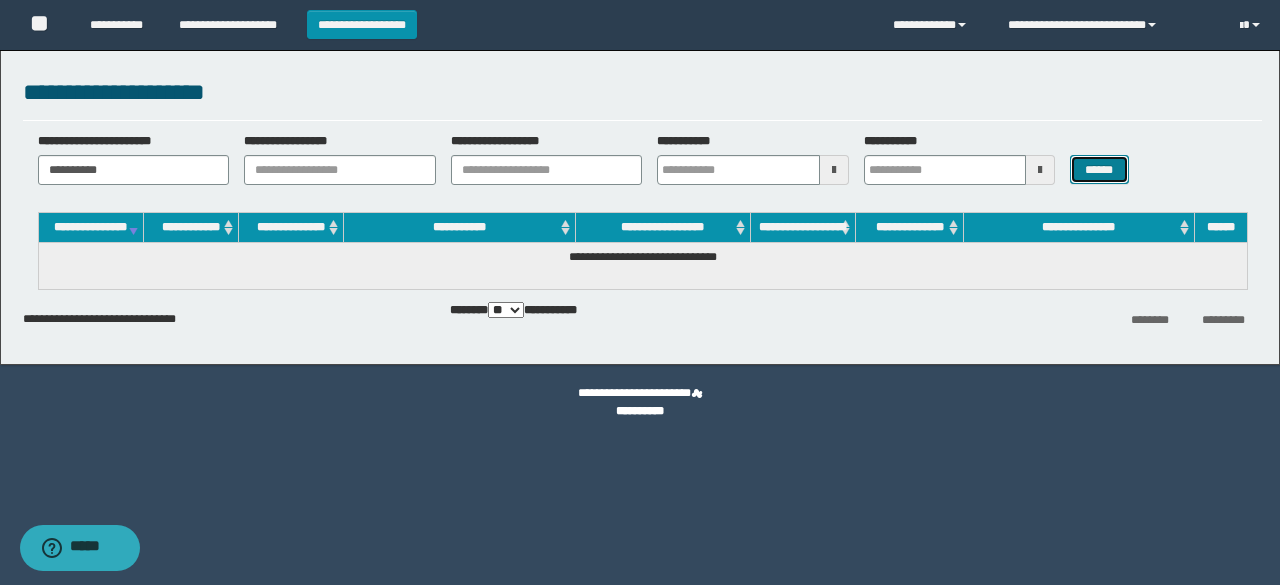 click on "******" at bounding box center [1099, 169] 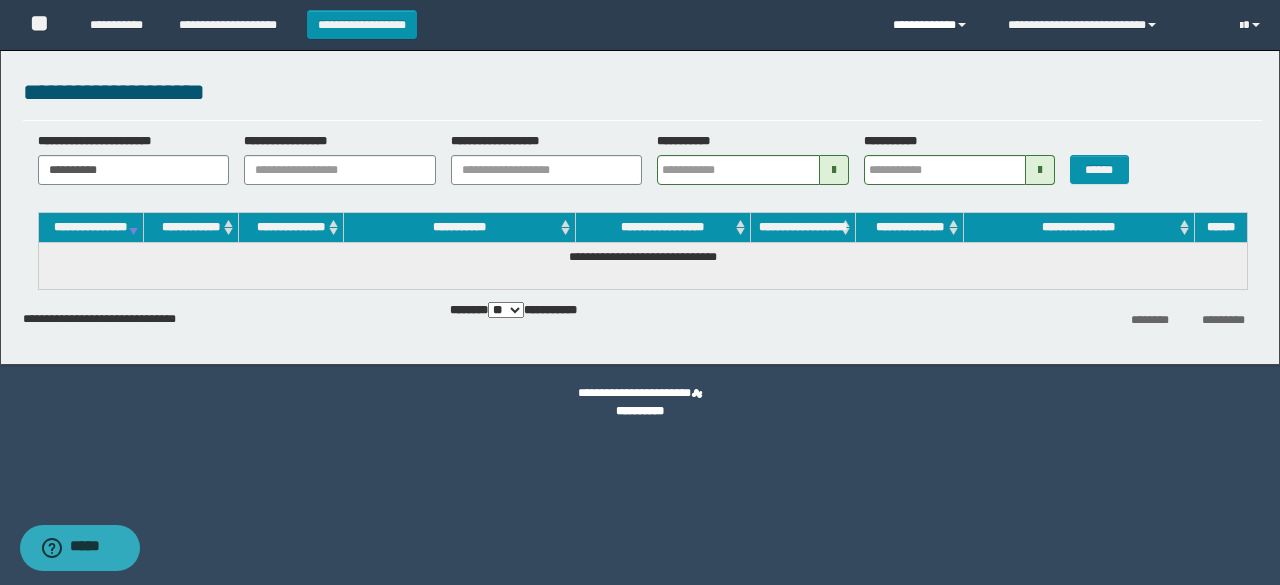 click on "**********" at bounding box center [935, 25] 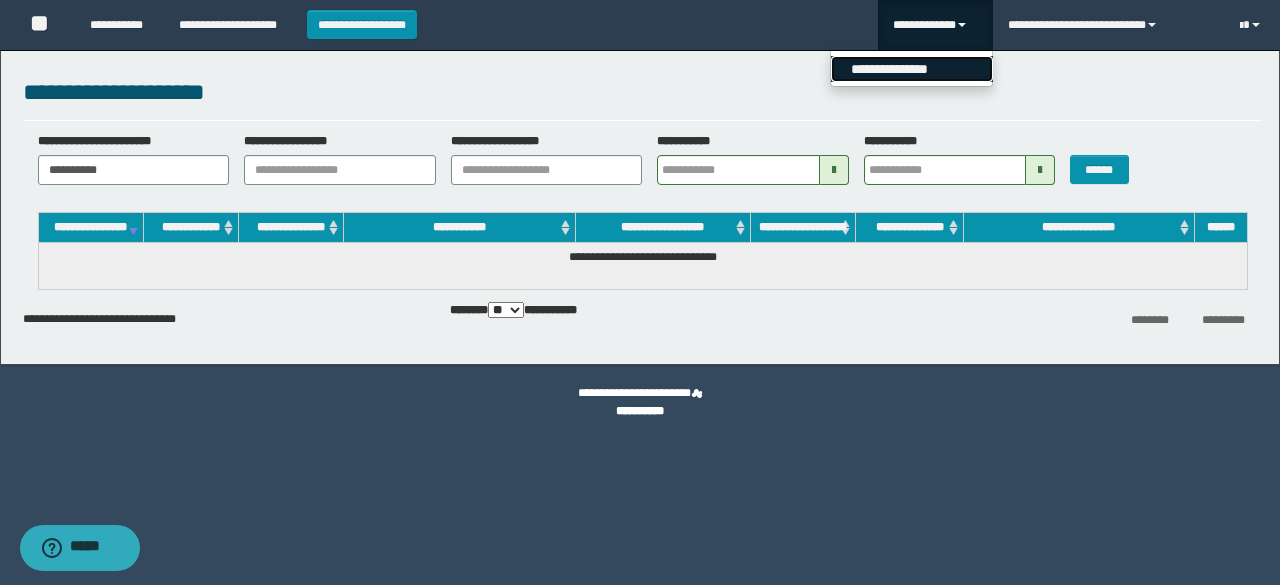 click on "**********" at bounding box center [912, 69] 